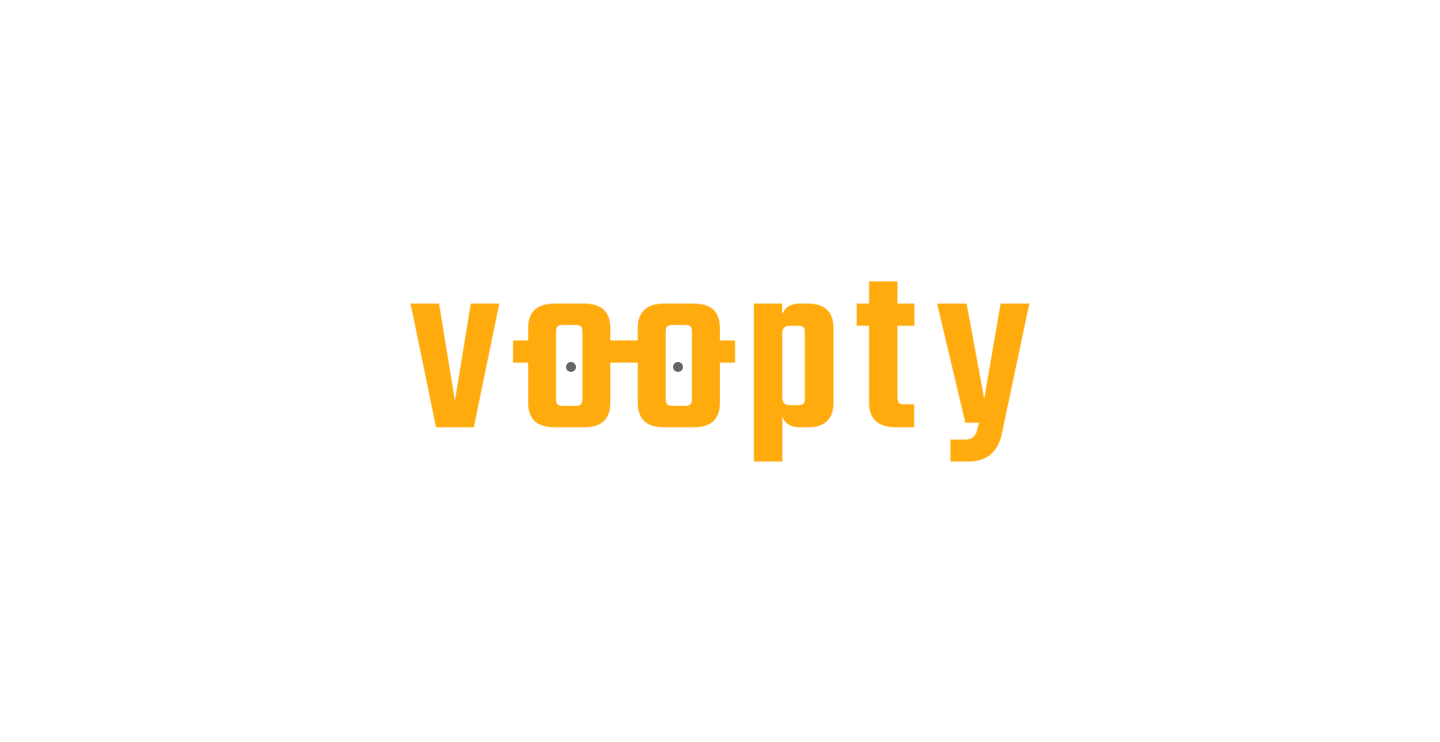 scroll, scrollTop: 0, scrollLeft: 0, axis: both 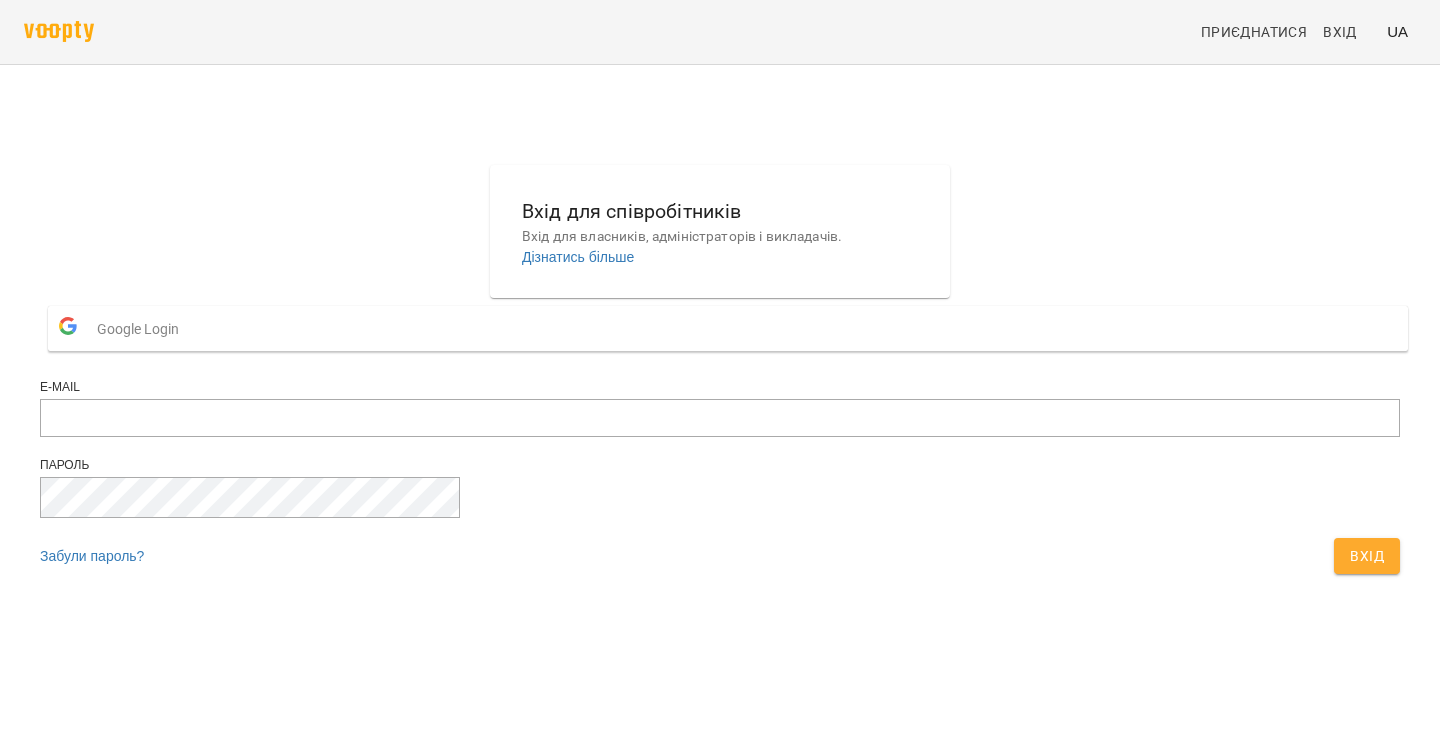 click on "Google Login" at bounding box center [728, 328] 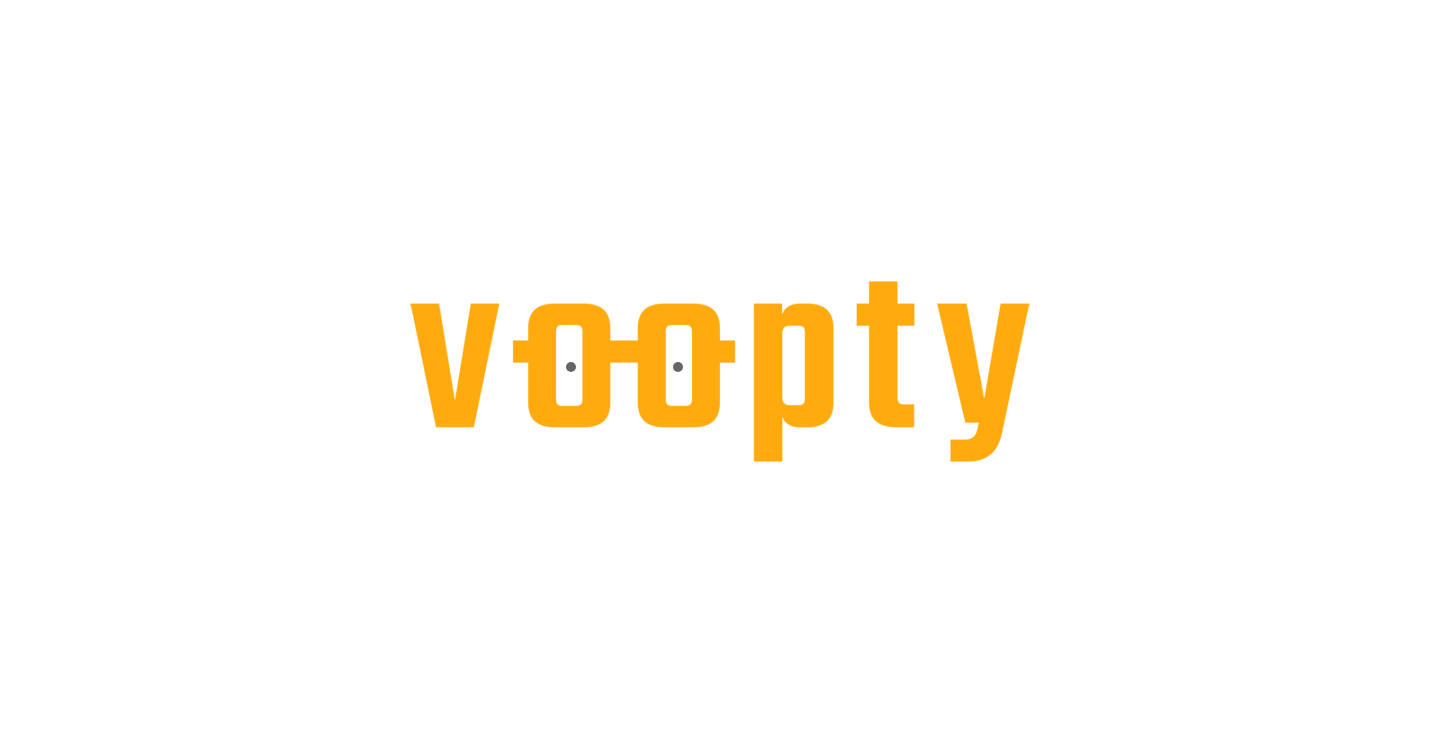 scroll, scrollTop: 0, scrollLeft: 0, axis: both 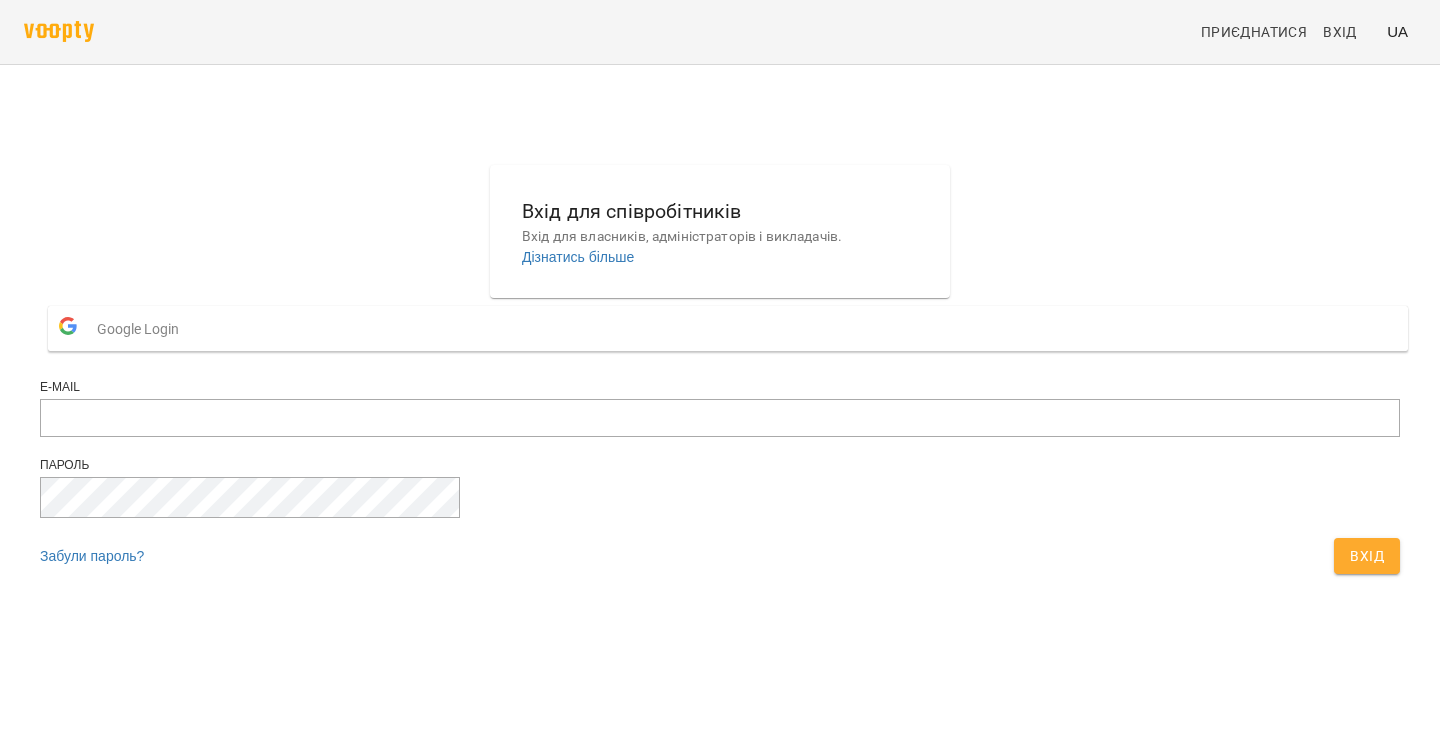 click on "Google Login" at bounding box center [143, 329] 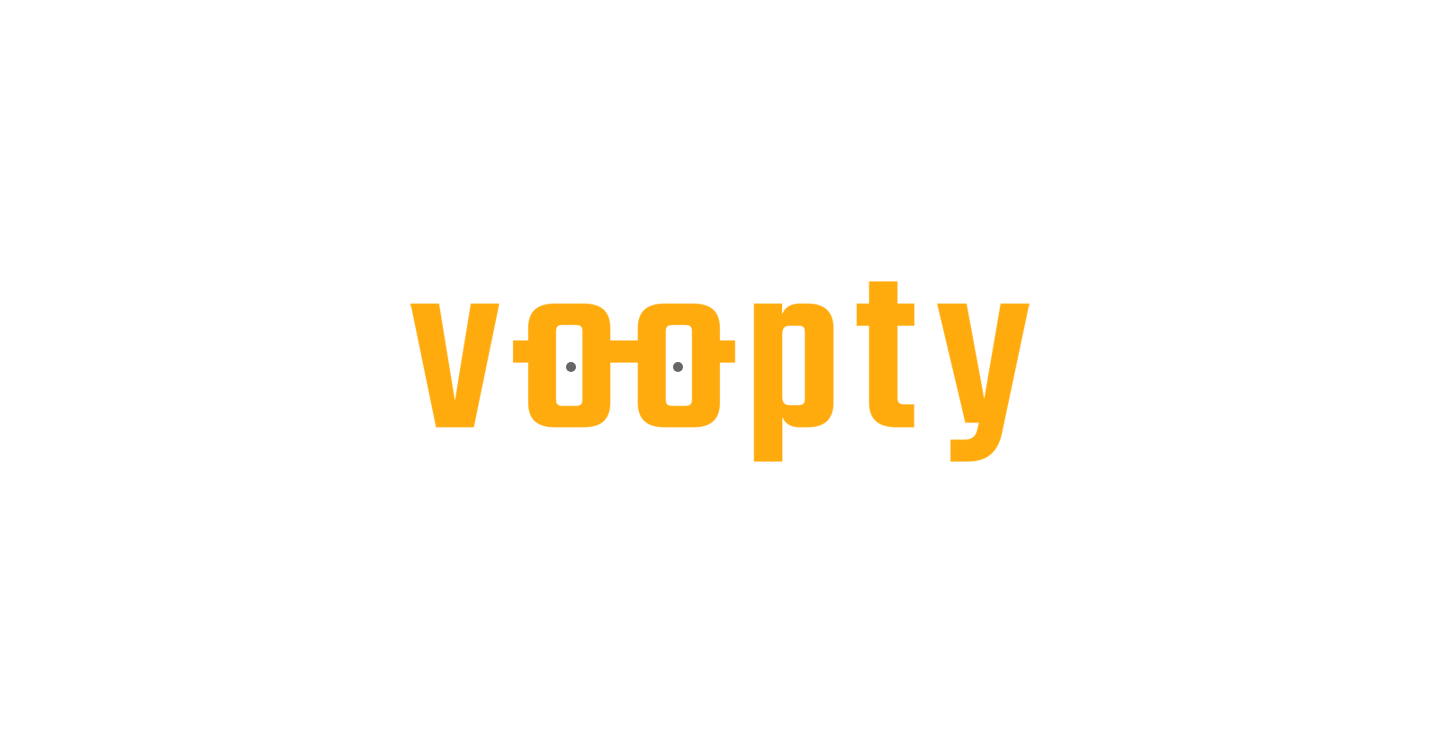scroll, scrollTop: 0, scrollLeft: 0, axis: both 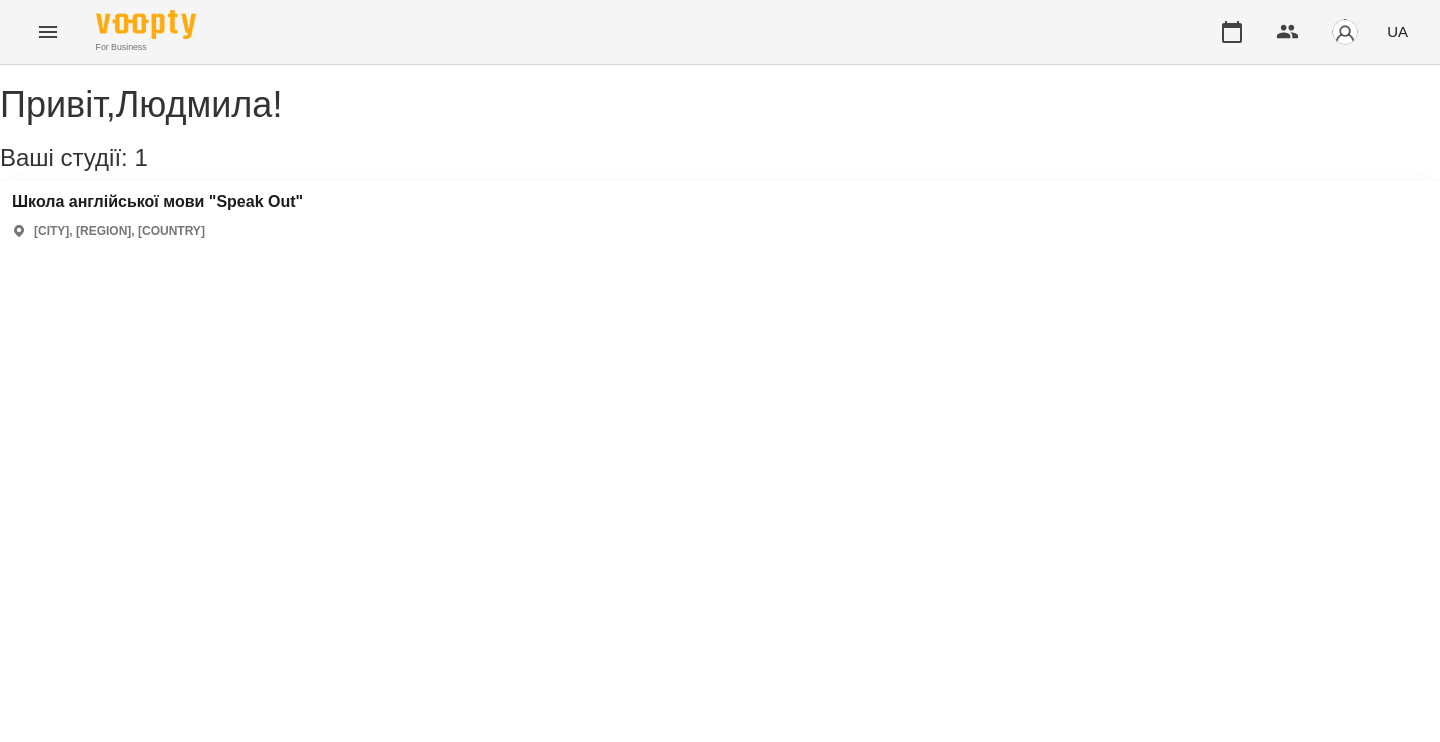 click 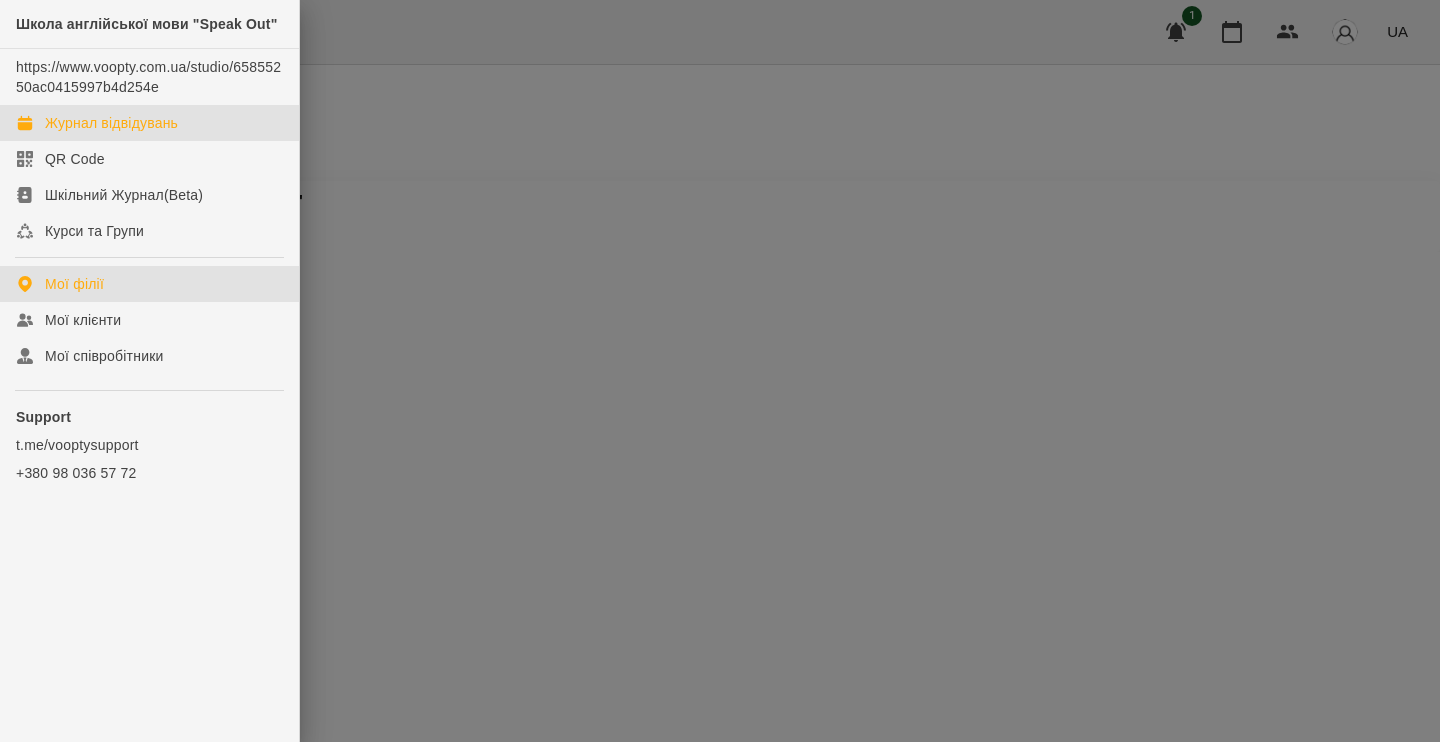 click on "Журнал відвідувань" at bounding box center (111, 123) 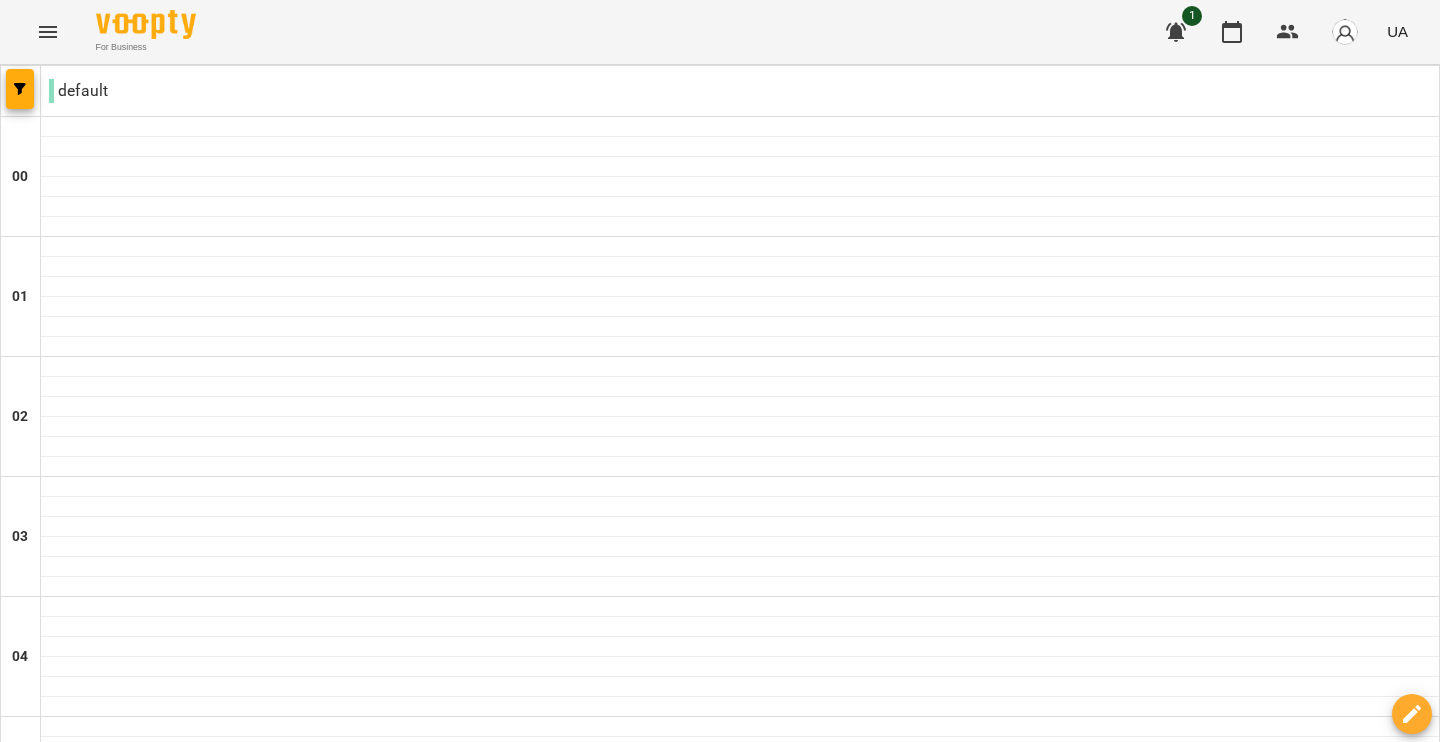 scroll, scrollTop: 1810, scrollLeft: 0, axis: vertical 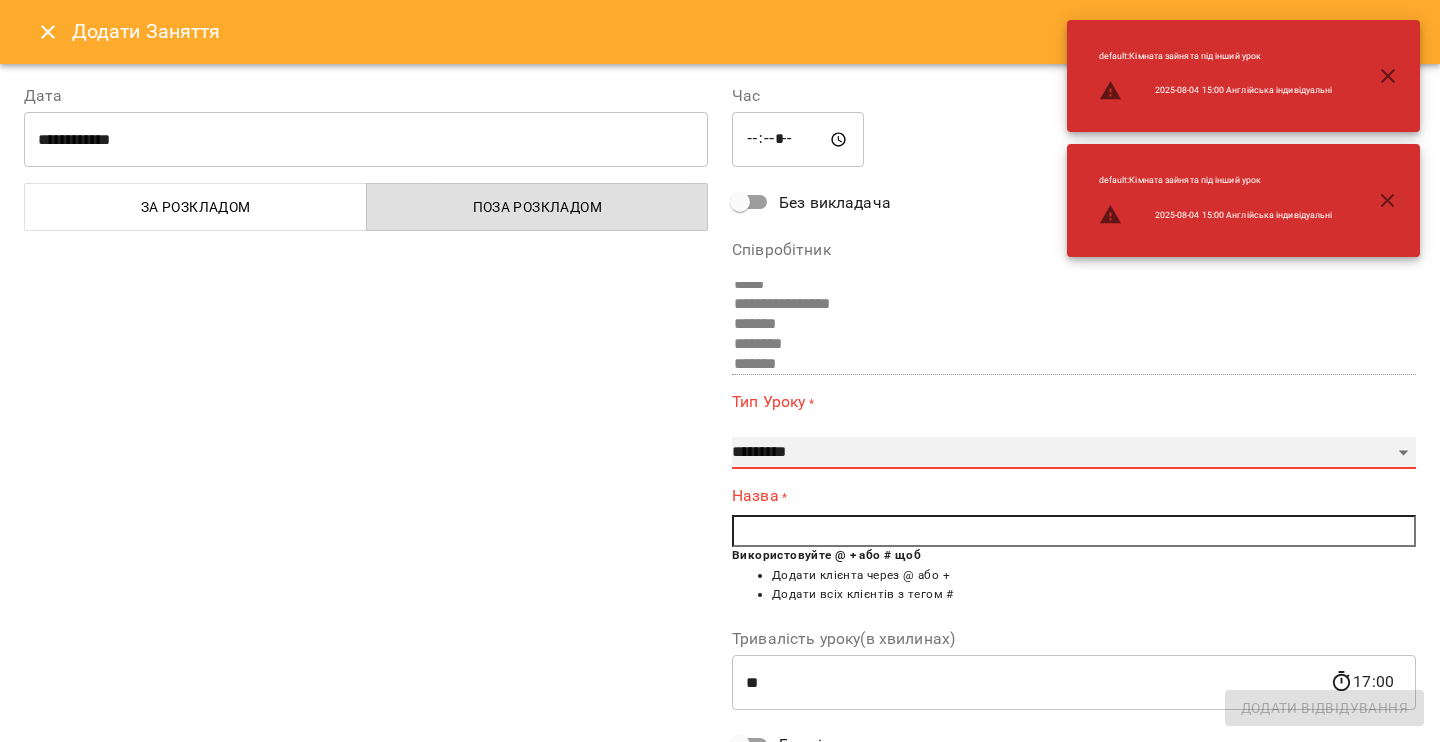 click on "**********" at bounding box center (1074, 453) 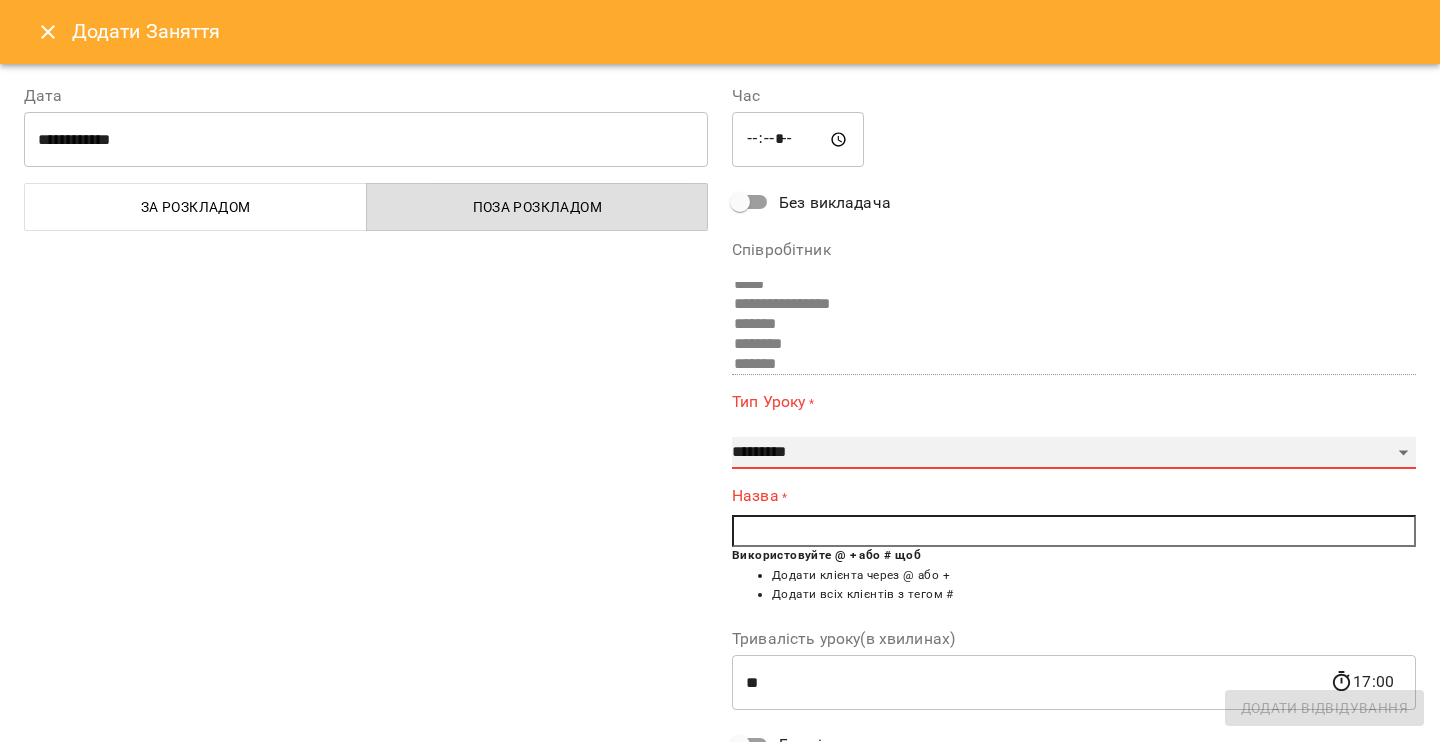 select on "**********" 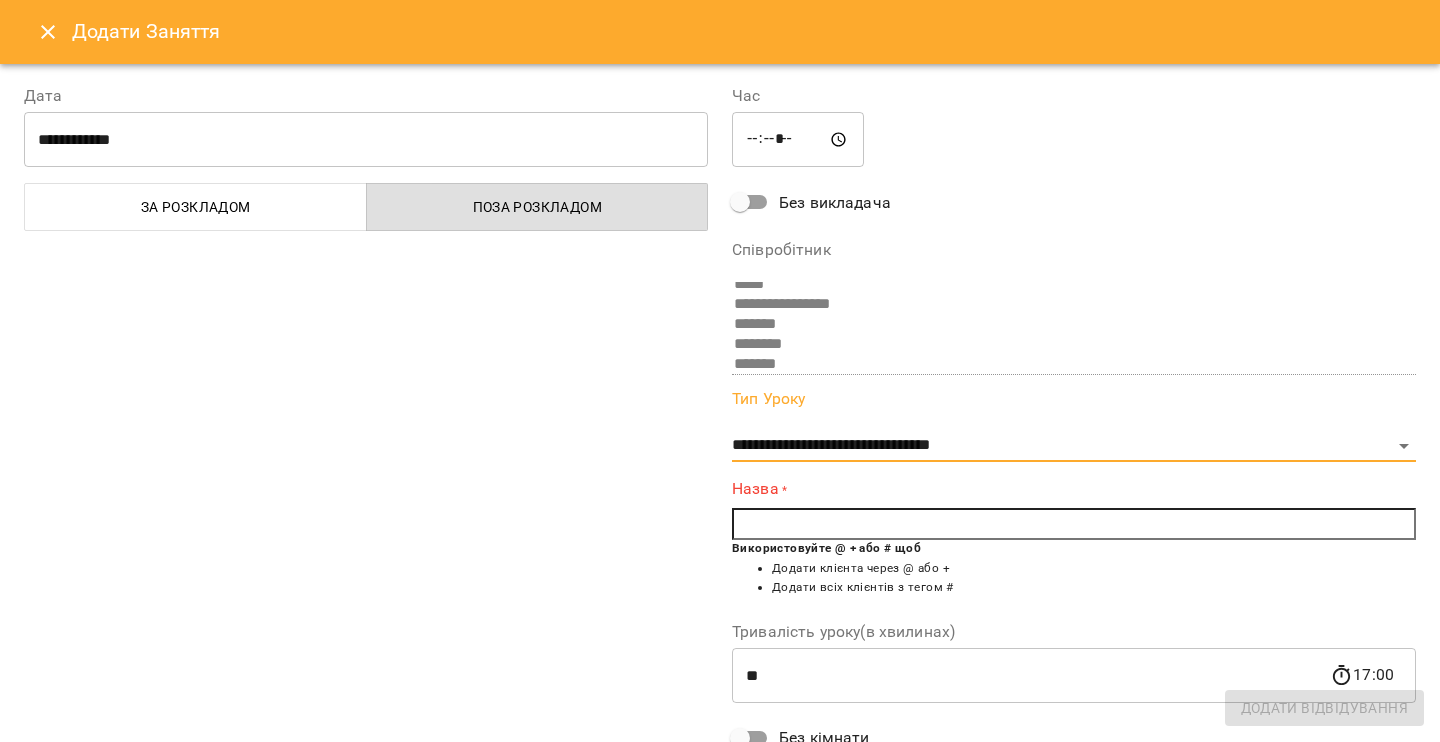 click at bounding box center [1074, 524] 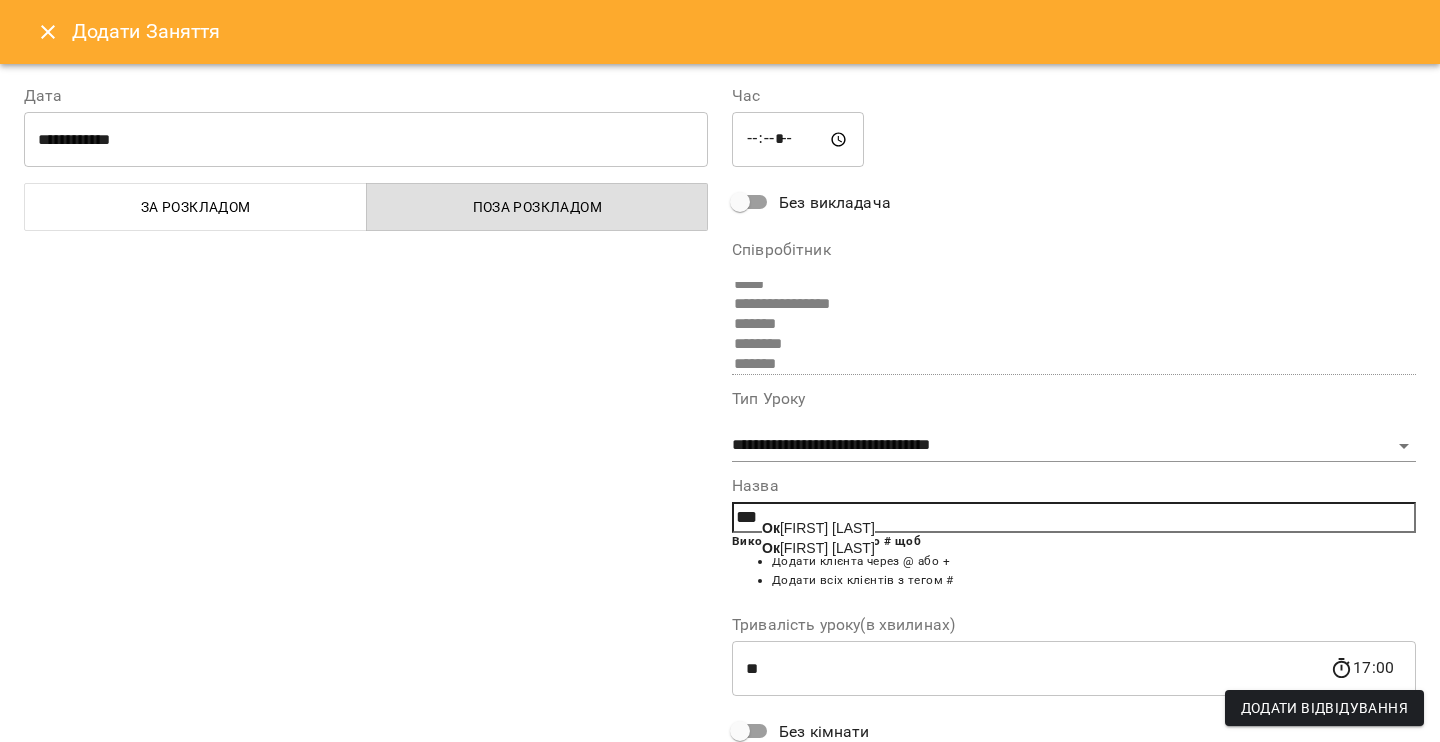 click on "[FIRST] [LAST]" at bounding box center (818, 548) 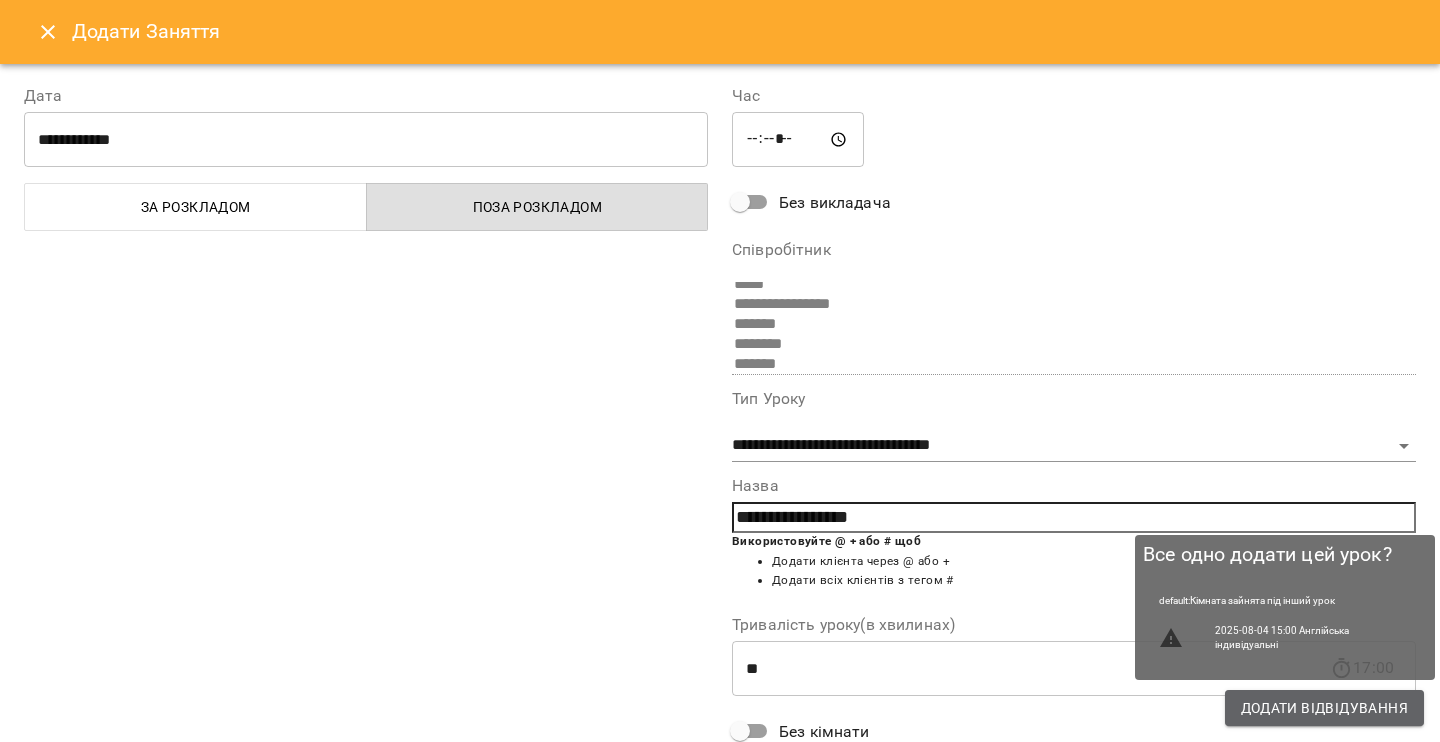 click on "Додати Відвідування" at bounding box center (1324, 708) 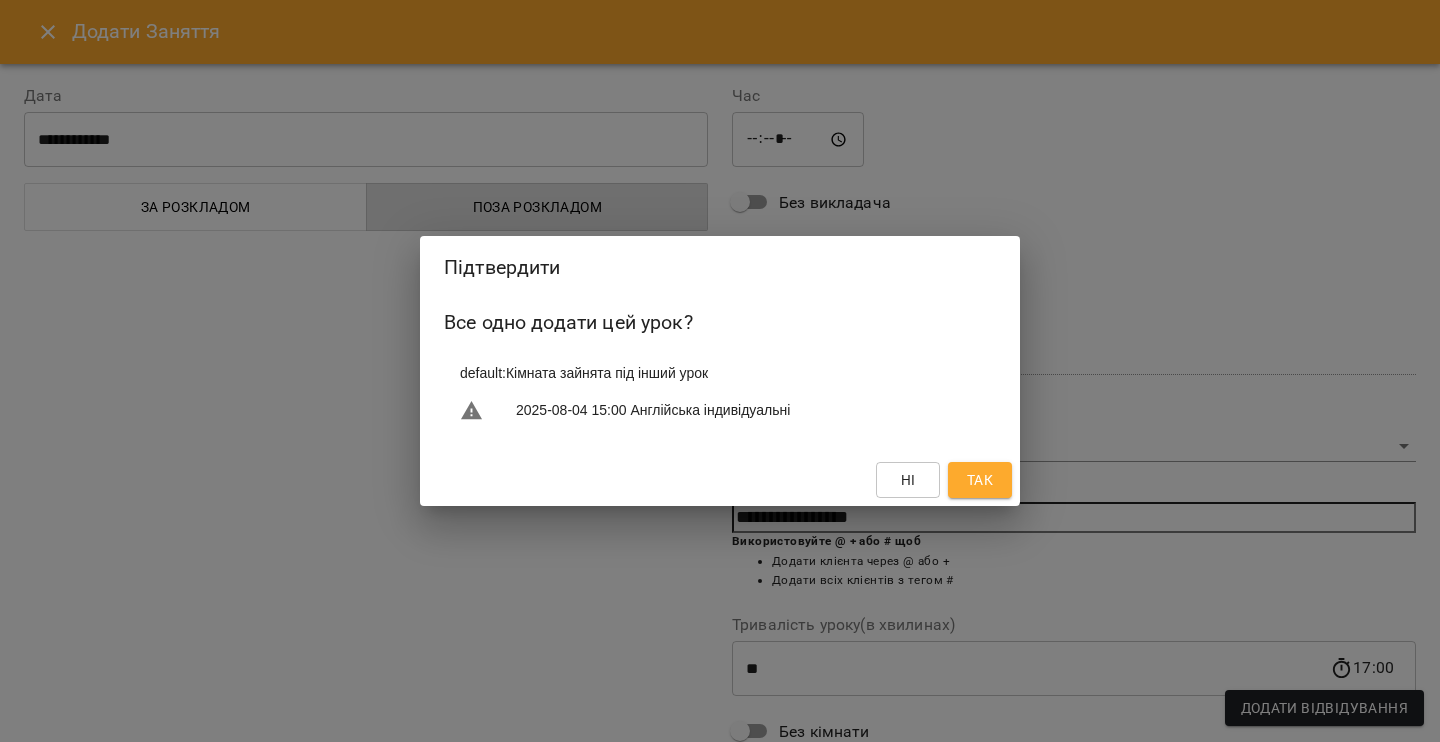 click on "Підтвердити Все одно додати цей урок? default :  Кімната зайнята під інший урок [DATE] [TIME]   Англійська індивідуальні Ні Так" at bounding box center [720, 371] 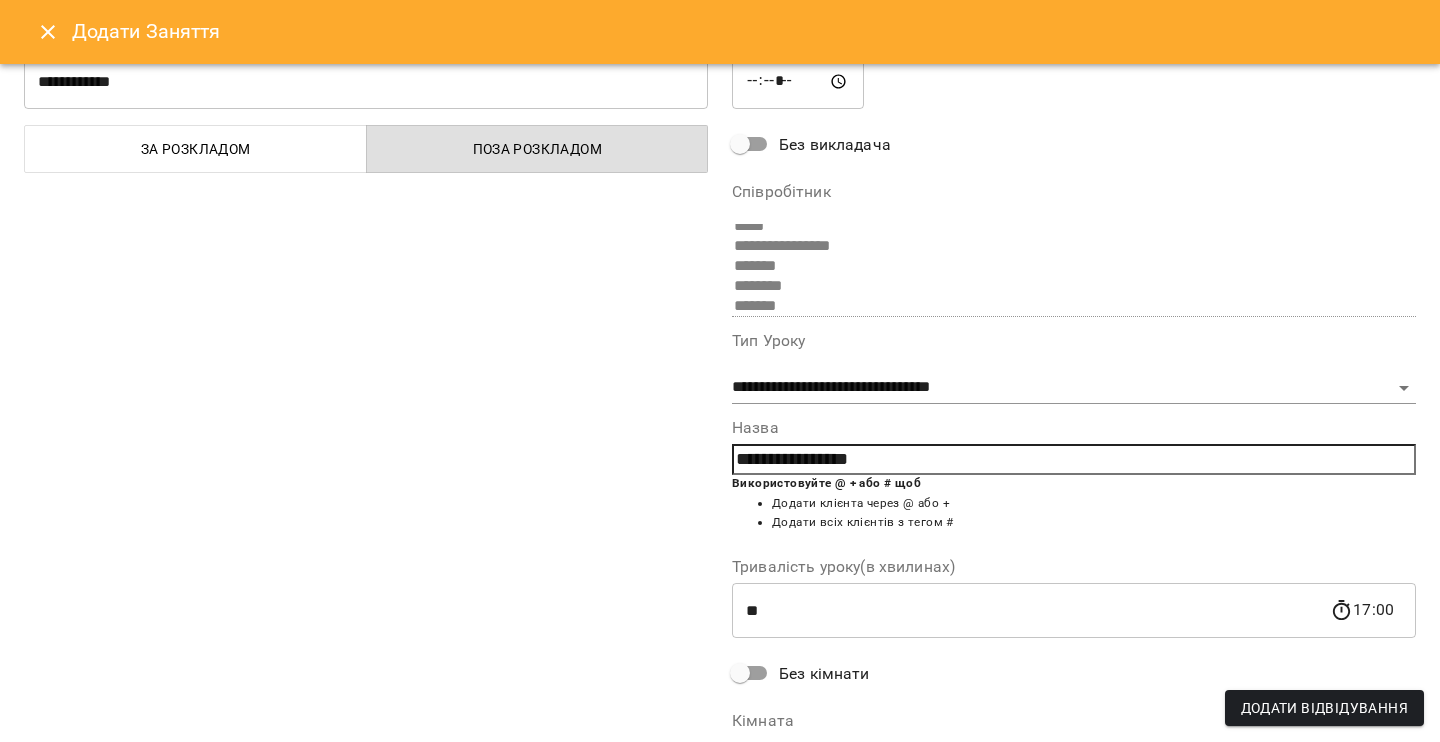 scroll, scrollTop: 0, scrollLeft: 0, axis: both 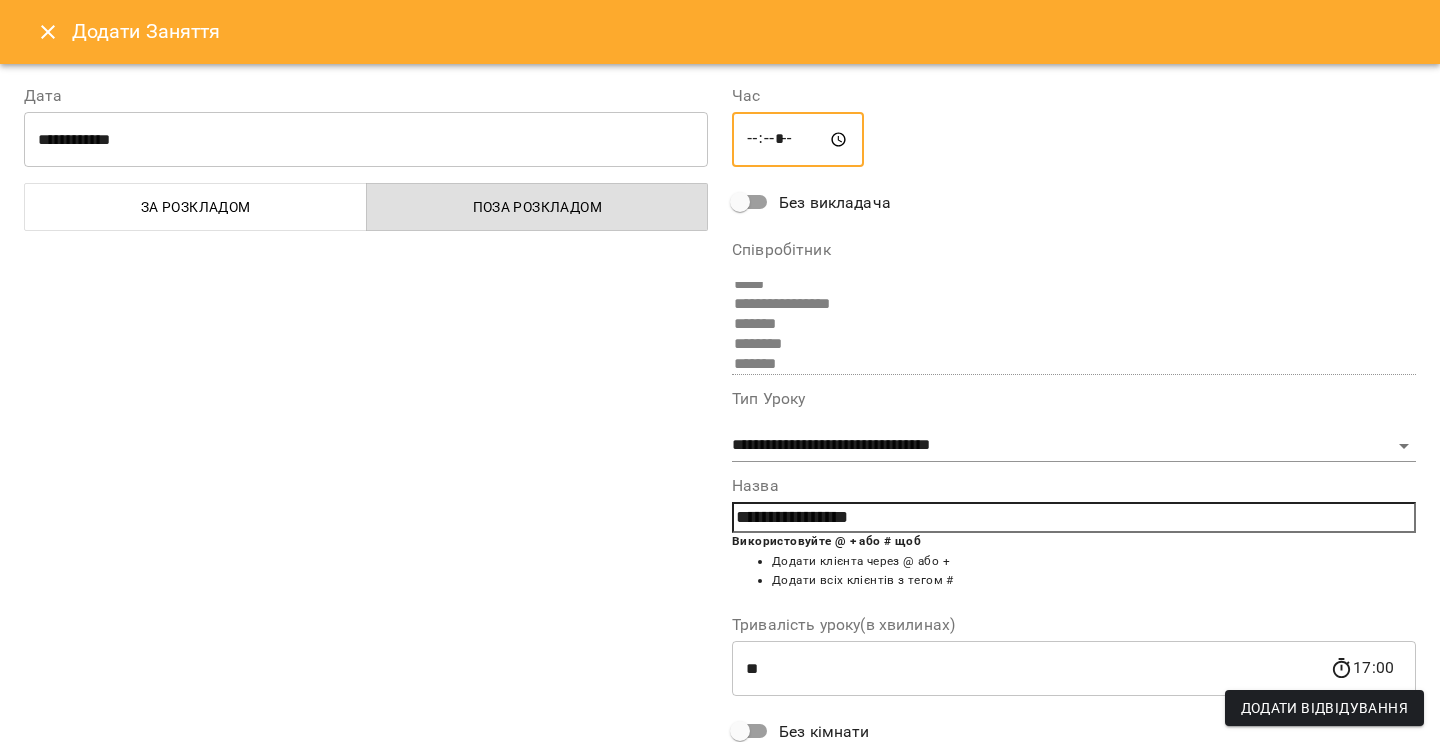 click on "*****" at bounding box center [798, 140] 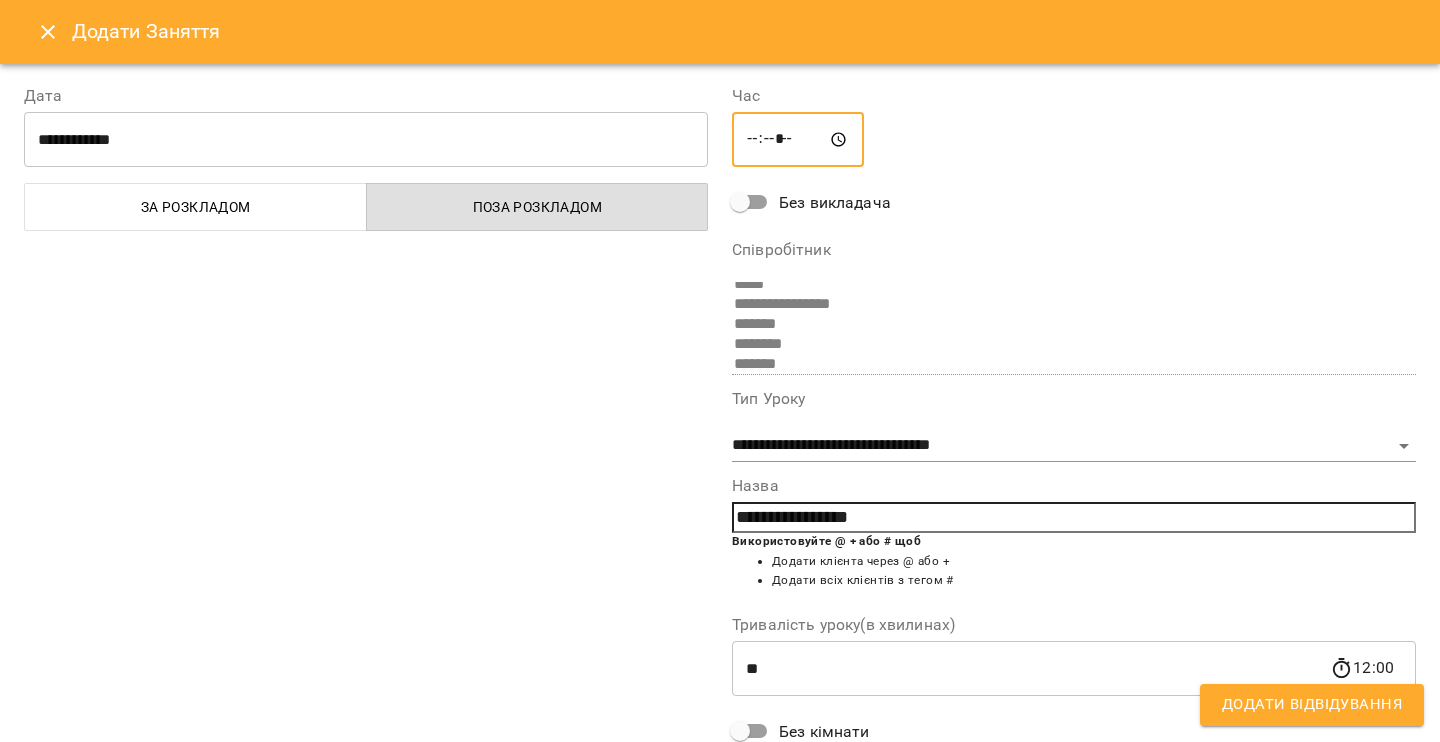 type on "*****" 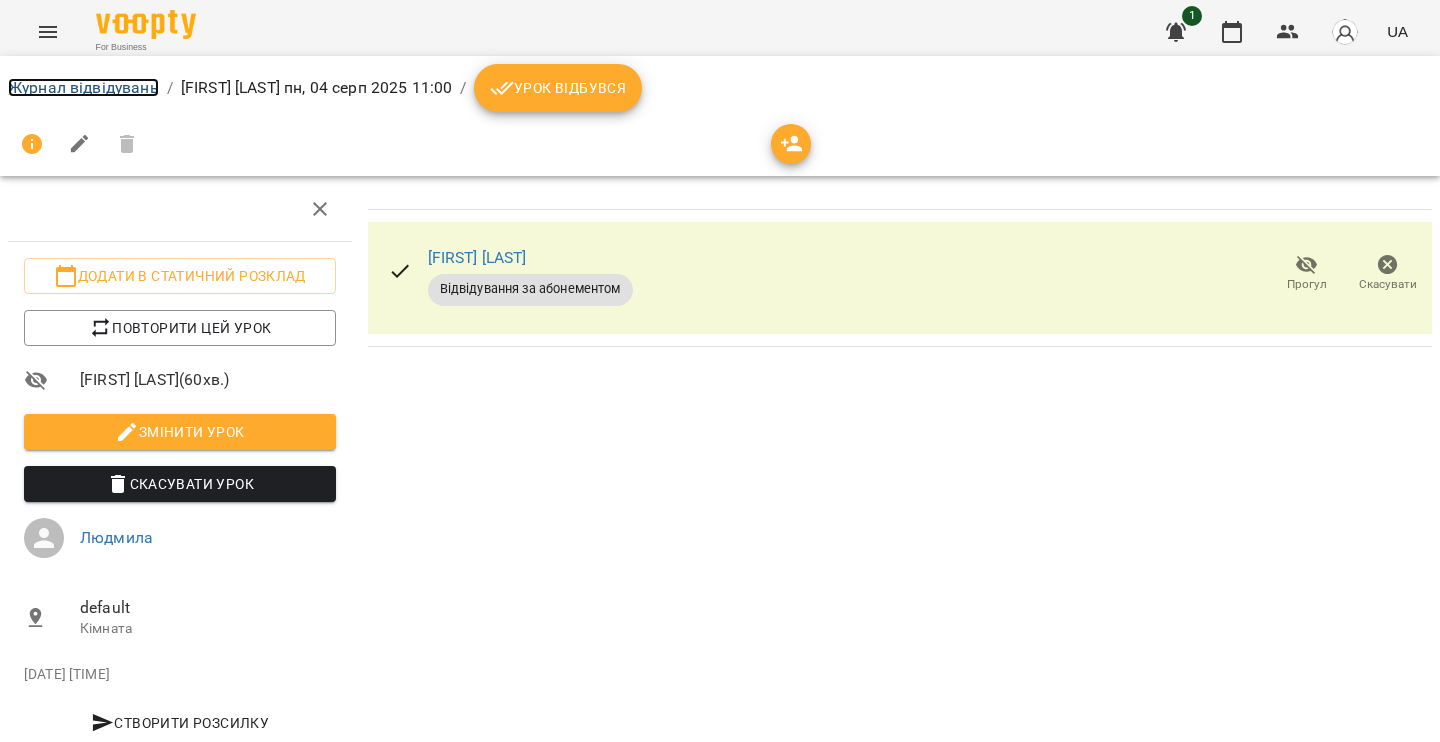 click on "Журнал відвідувань" at bounding box center (83, 87) 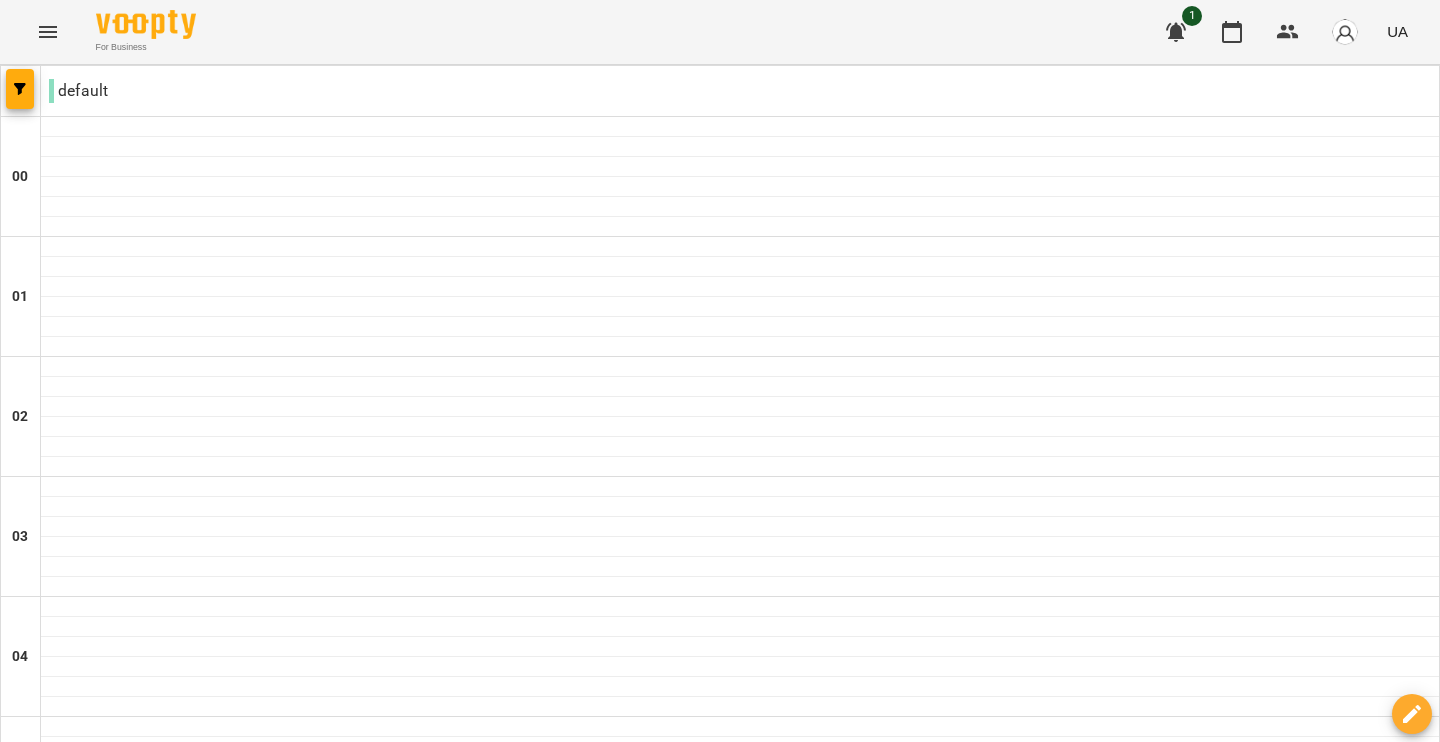 scroll, scrollTop: 1248, scrollLeft: 0, axis: vertical 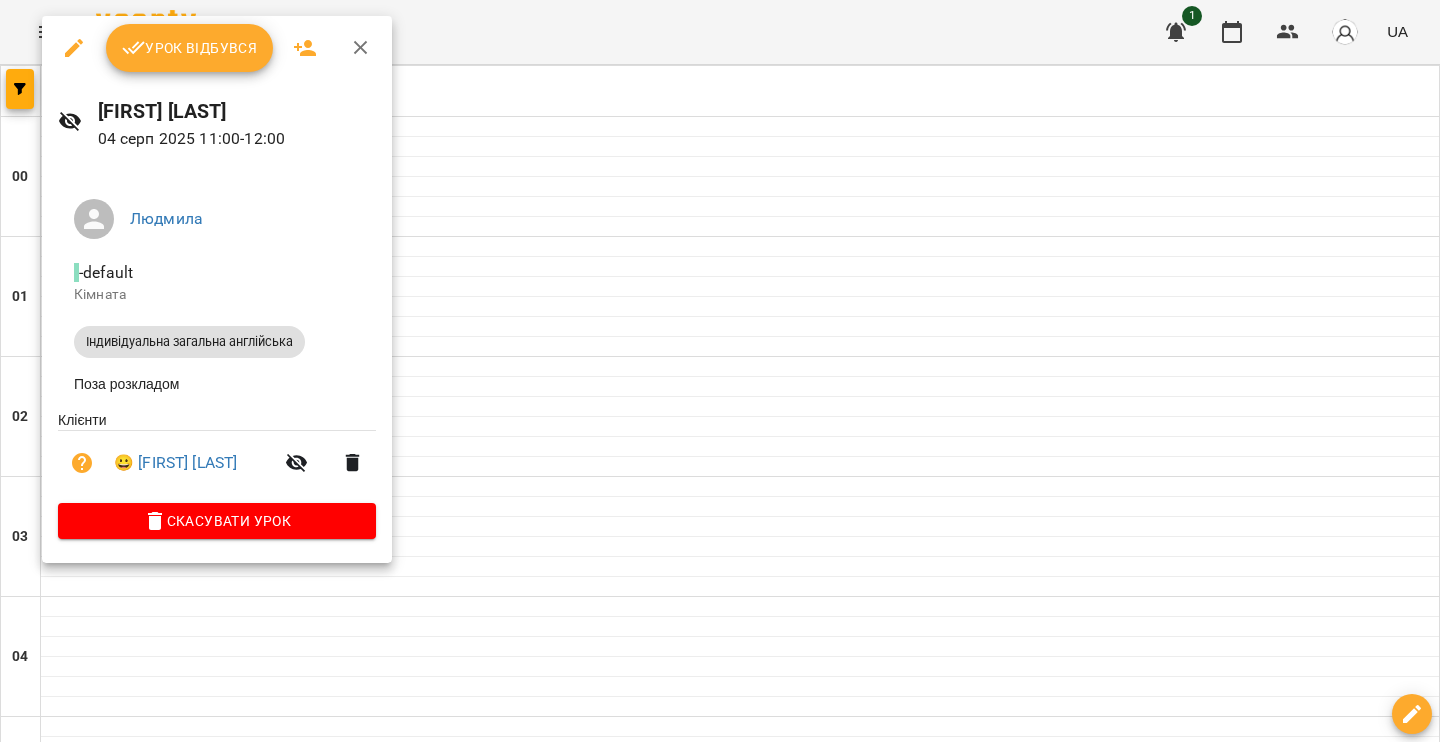 click on "Урок відбувся" at bounding box center [190, 48] 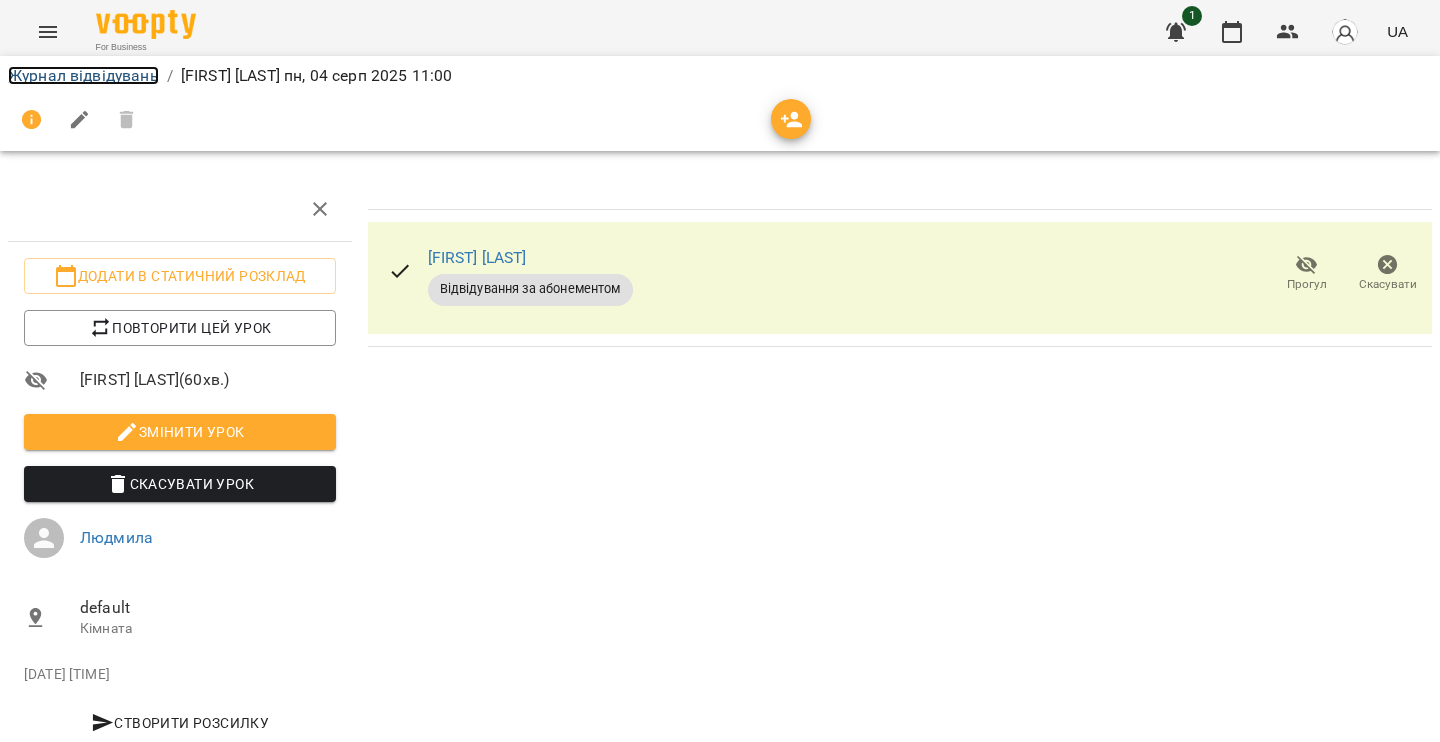 click on "Журнал відвідувань" at bounding box center (83, 75) 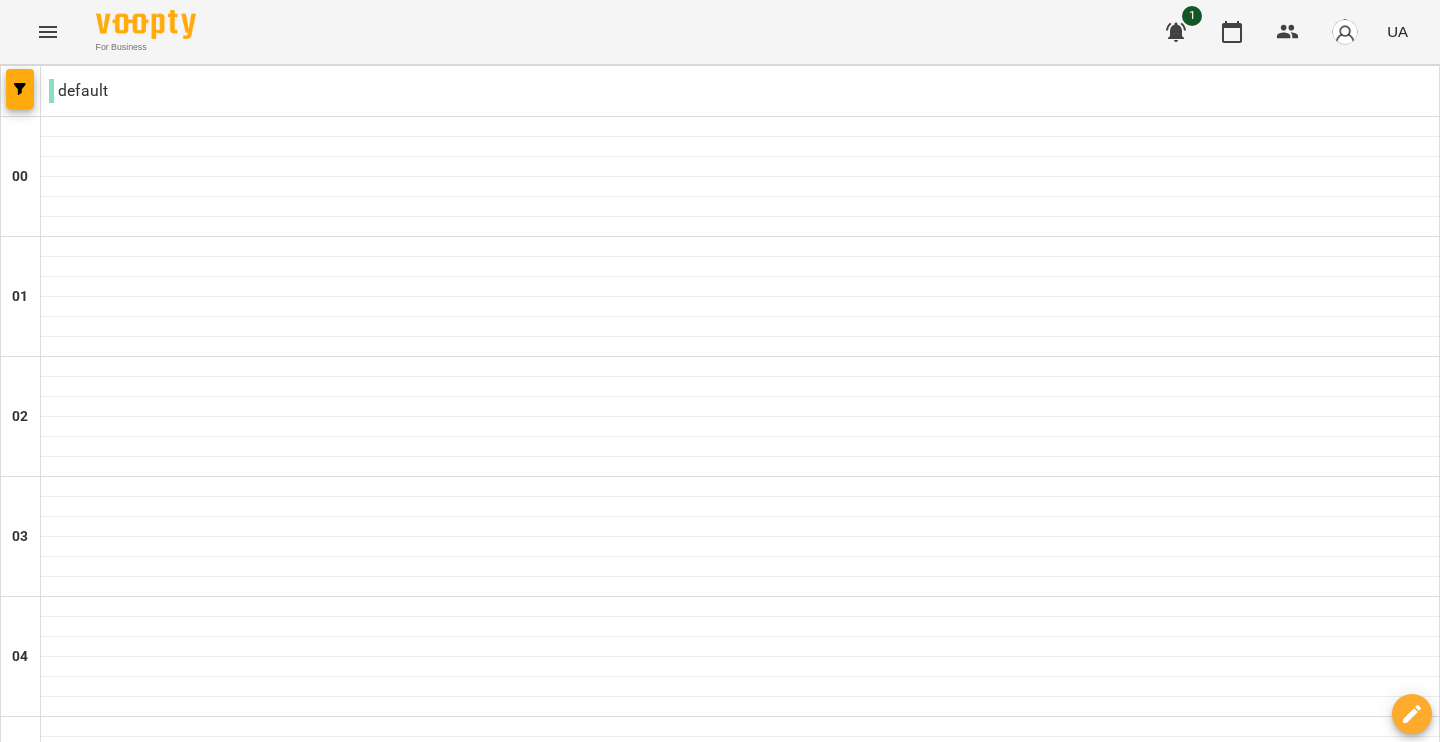 scroll, scrollTop: 2268, scrollLeft: 0, axis: vertical 